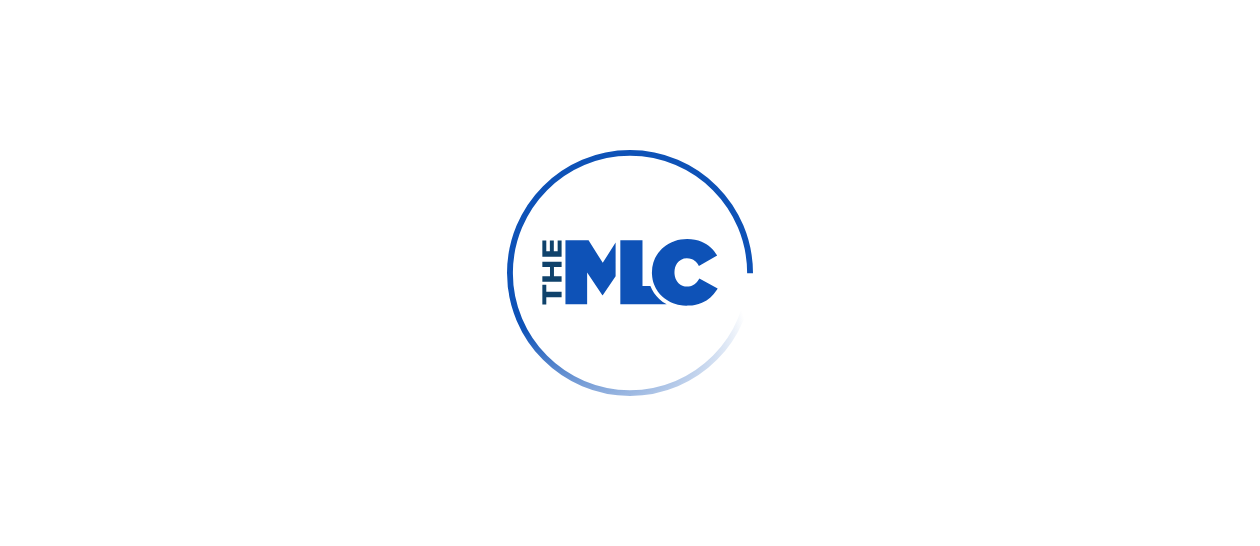 scroll, scrollTop: 0, scrollLeft: 0, axis: both 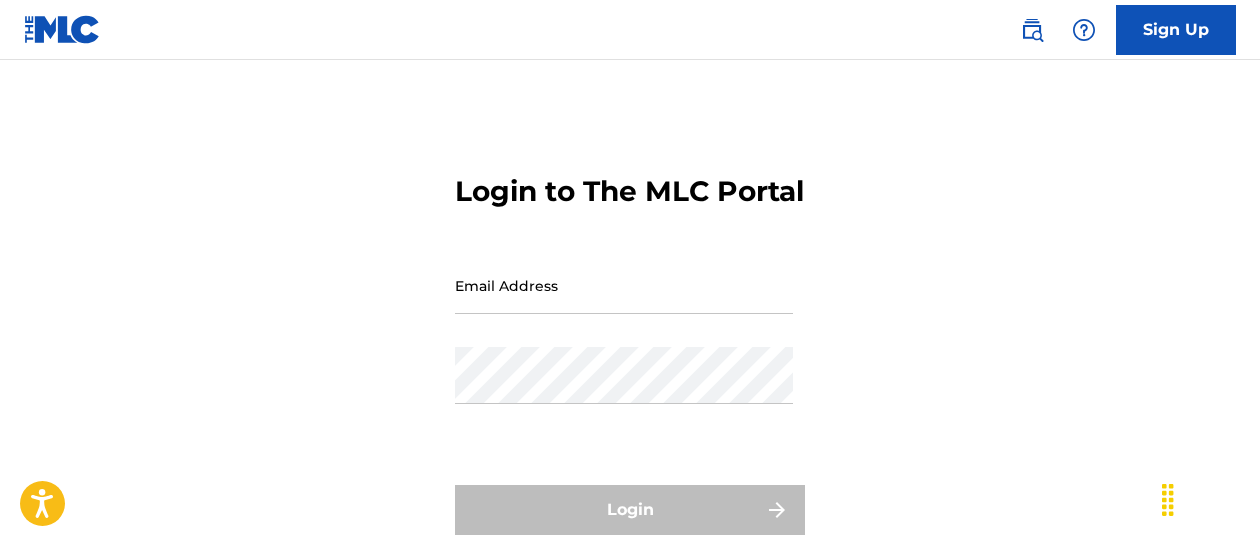 click on "Email Address" at bounding box center (624, 285) 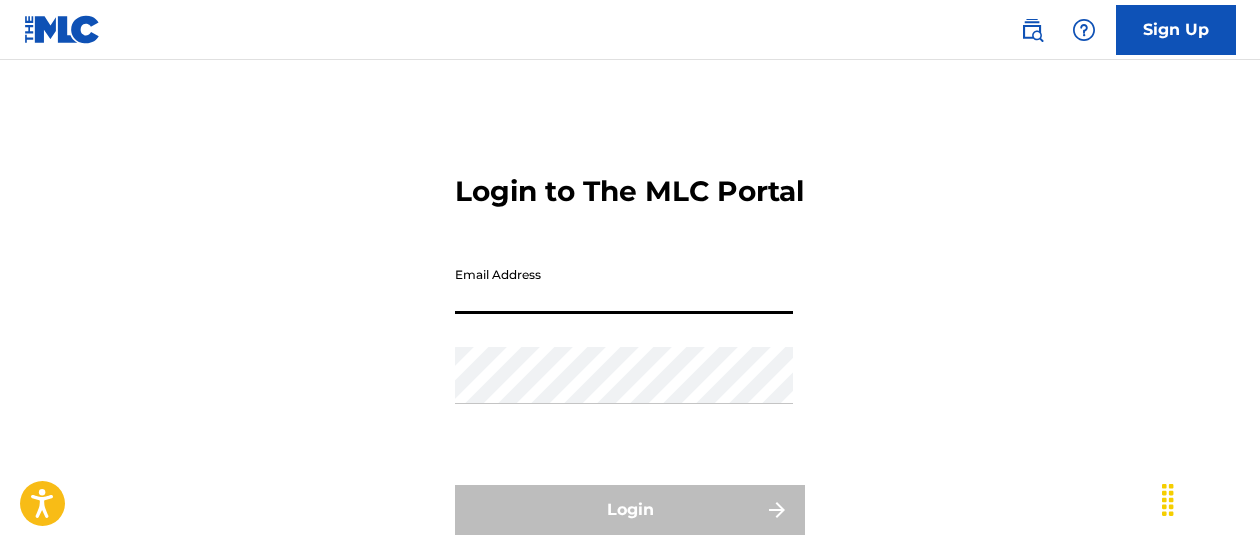 type on "[EMAIL]" 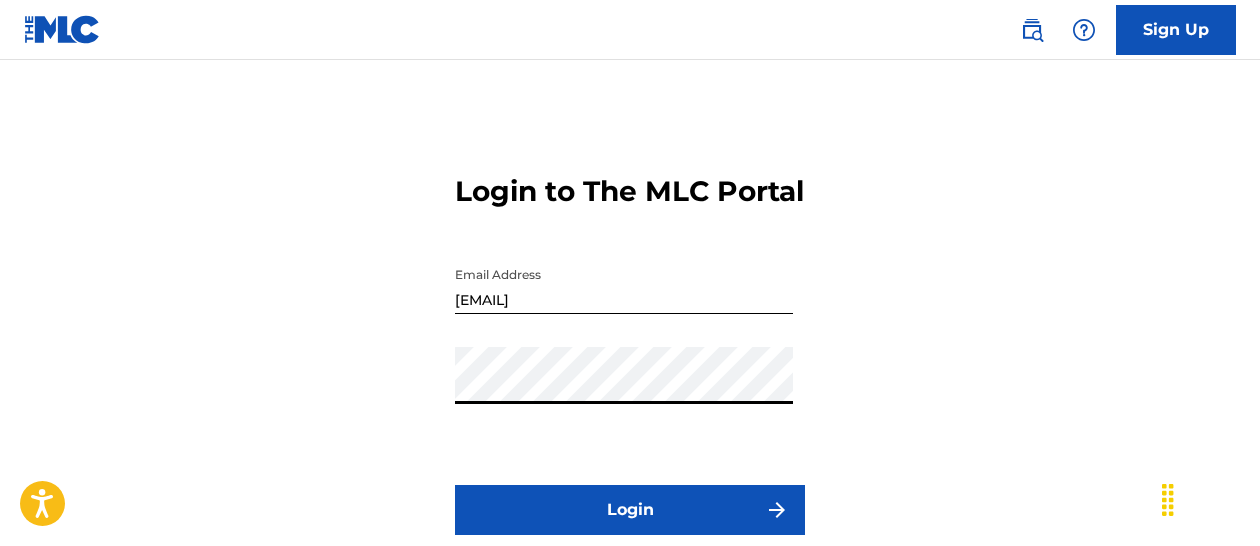 click on "Login" at bounding box center [630, 510] 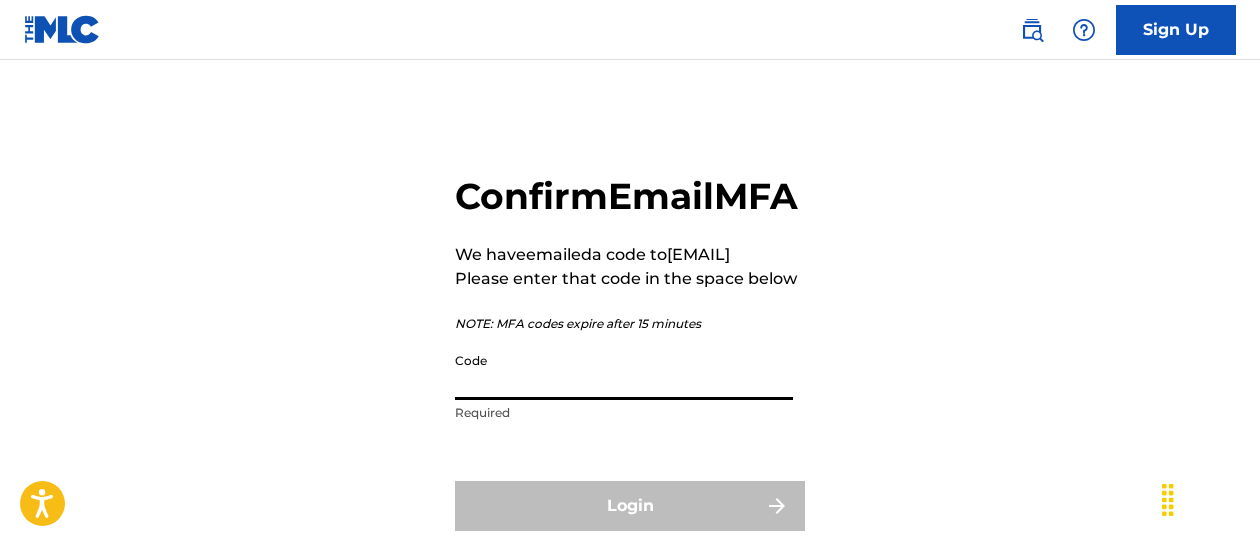 click on "Code" at bounding box center [624, 371] 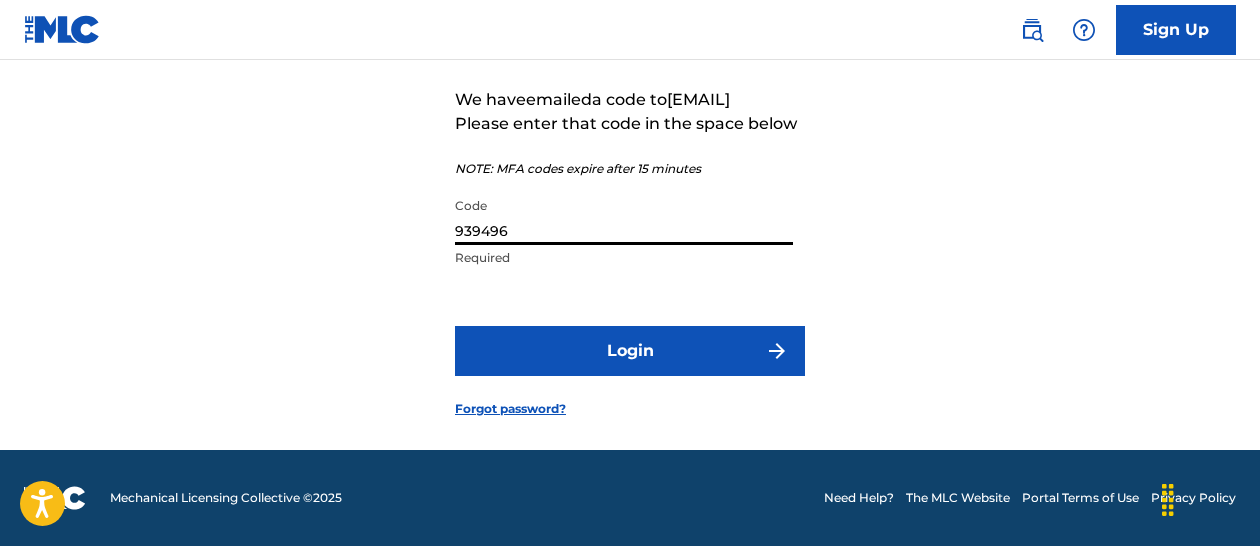 scroll, scrollTop: 212, scrollLeft: 0, axis: vertical 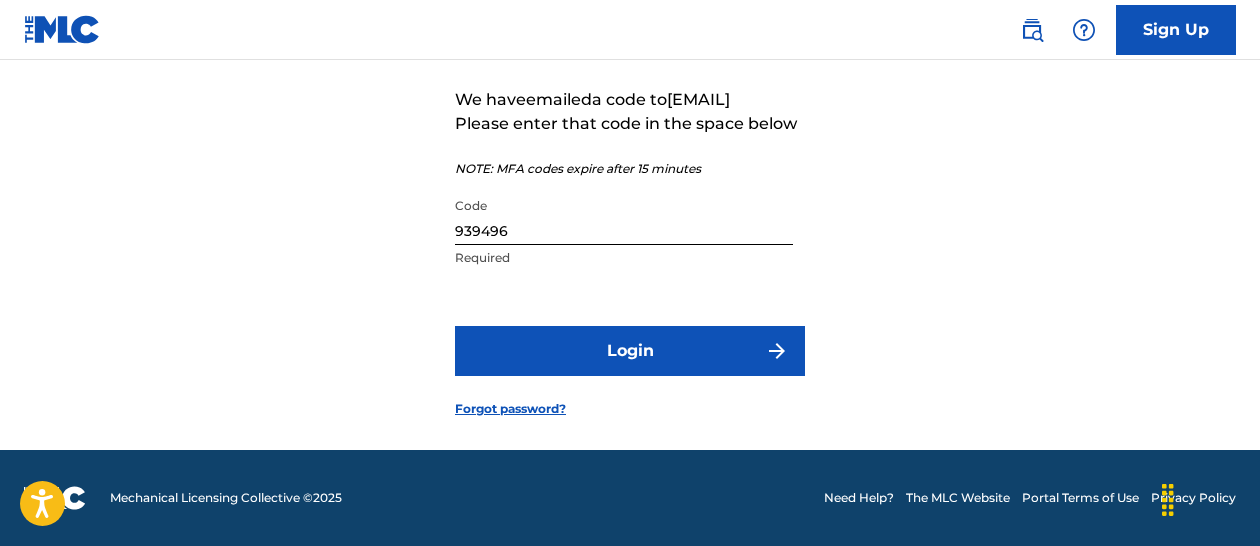 click on "Login" at bounding box center [630, 351] 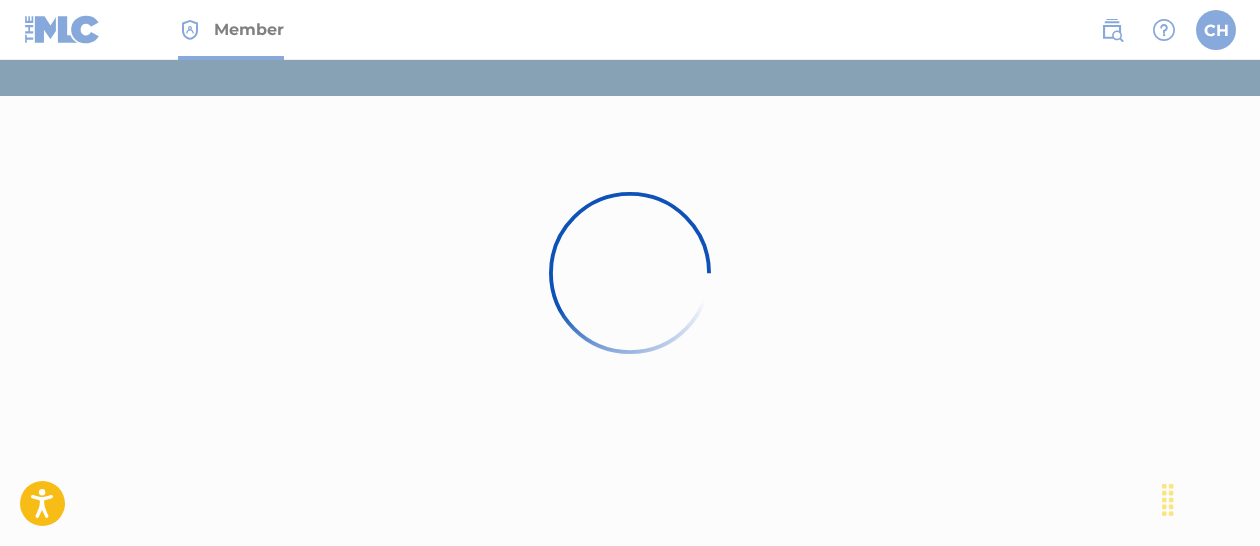 scroll, scrollTop: 0, scrollLeft: 0, axis: both 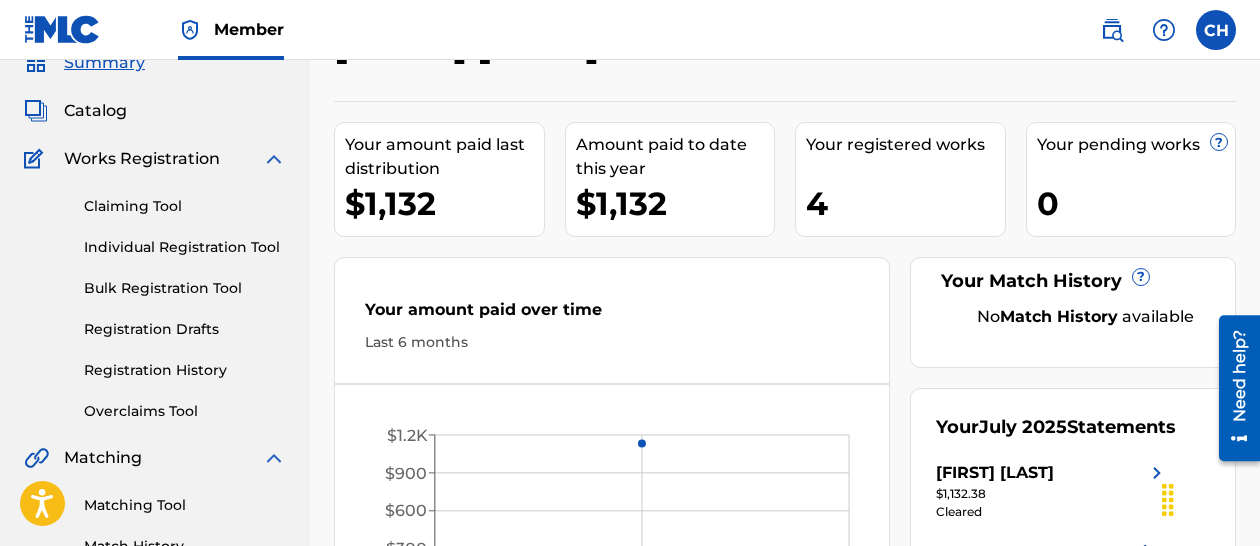 click on "[FIRST] [LAST]" at bounding box center [995, 473] 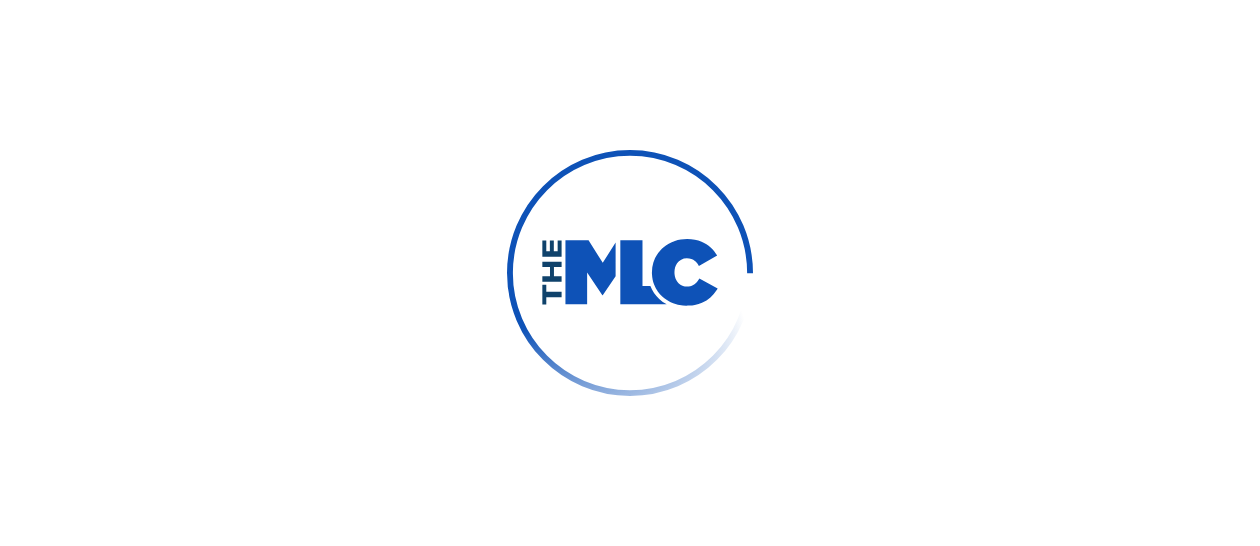 scroll, scrollTop: 0, scrollLeft: 0, axis: both 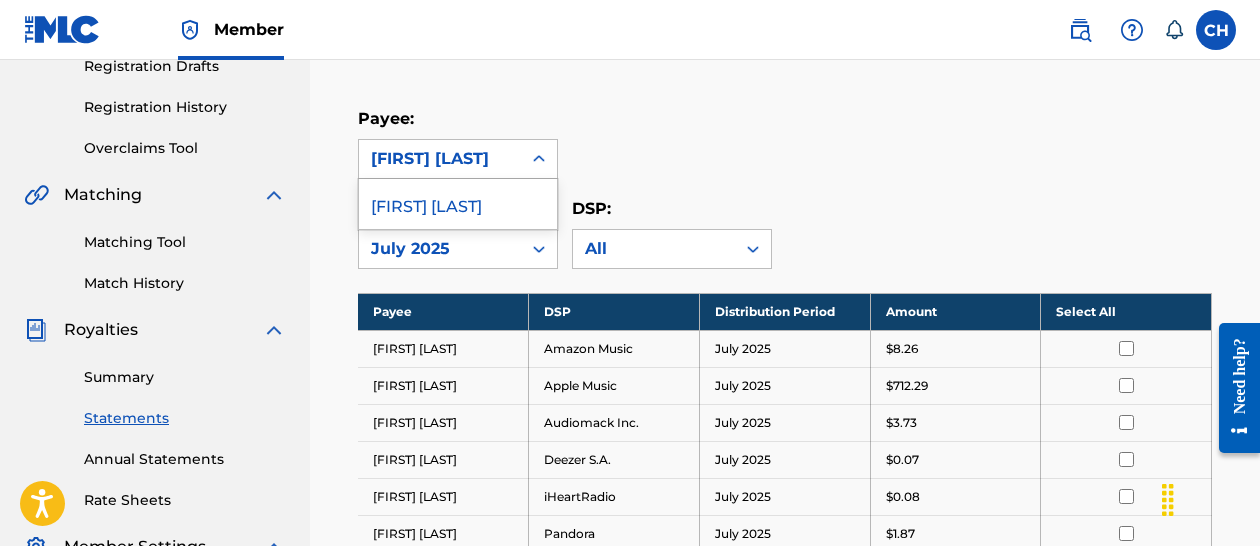 click on "[FIRST] [LAST]" at bounding box center [440, 159] 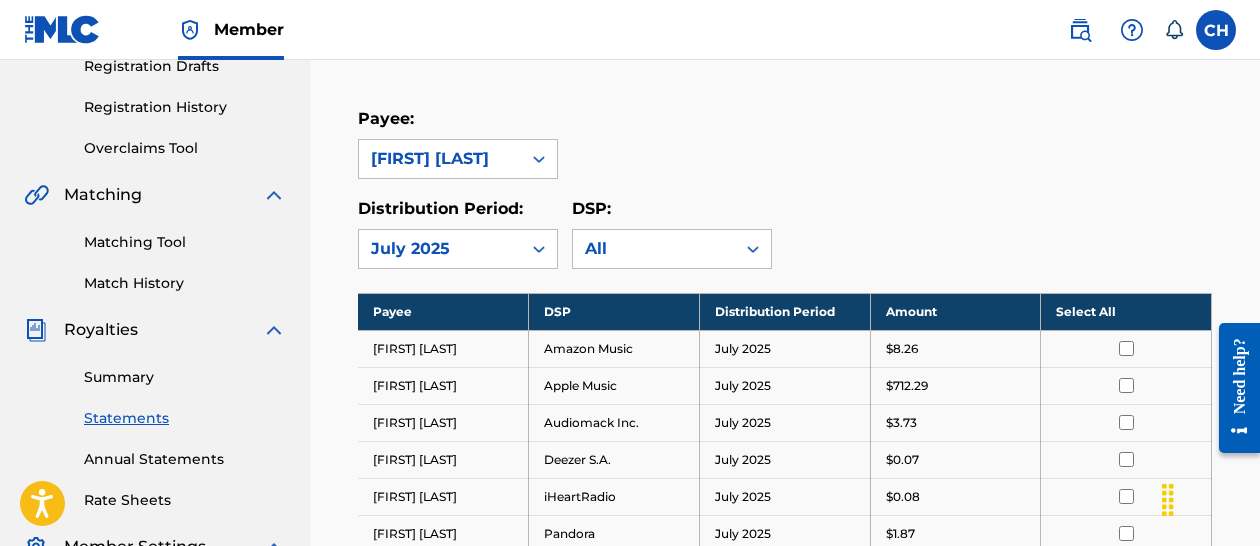 click on "[FIRST] [LAST]" at bounding box center [440, 159] 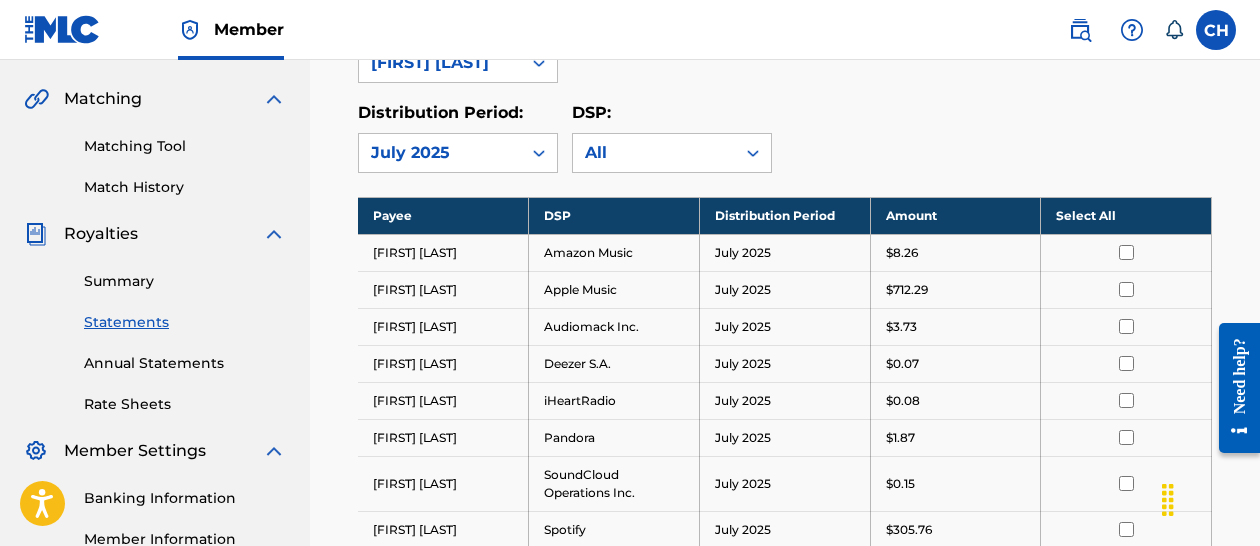 scroll, scrollTop: 449, scrollLeft: 0, axis: vertical 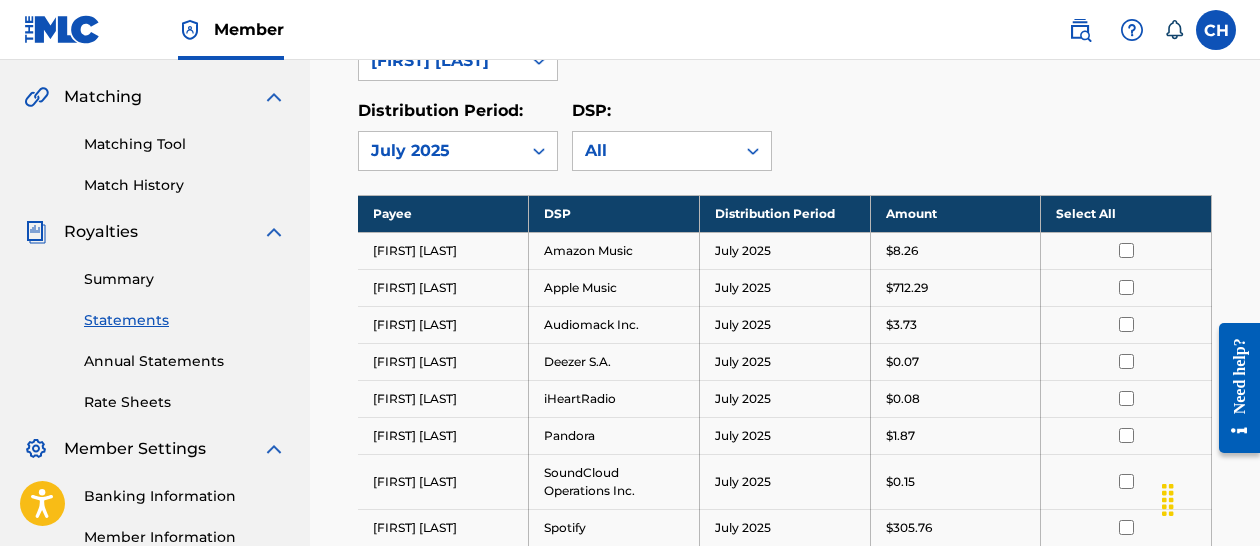 click on "Annual Statements" at bounding box center [185, 361] 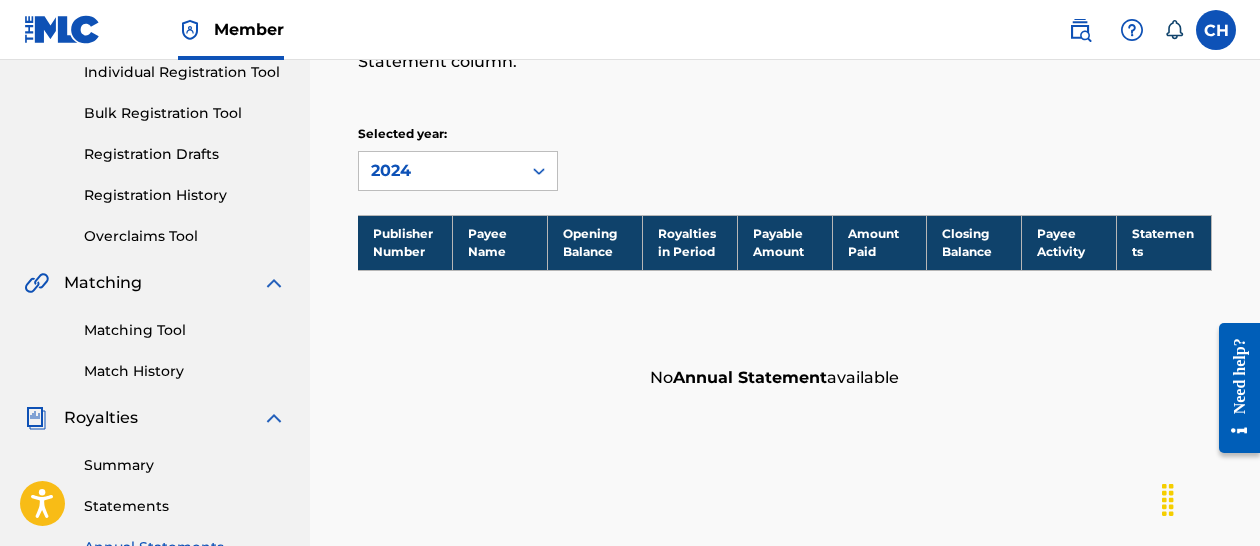 scroll, scrollTop: 260, scrollLeft: 0, axis: vertical 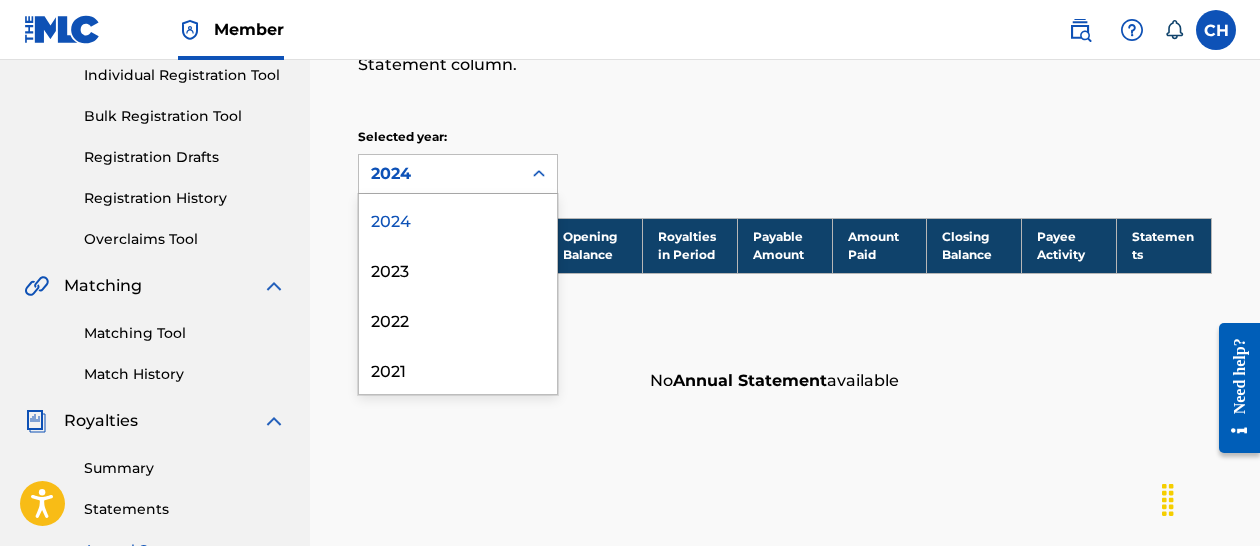 click on "2024" at bounding box center (440, 174) 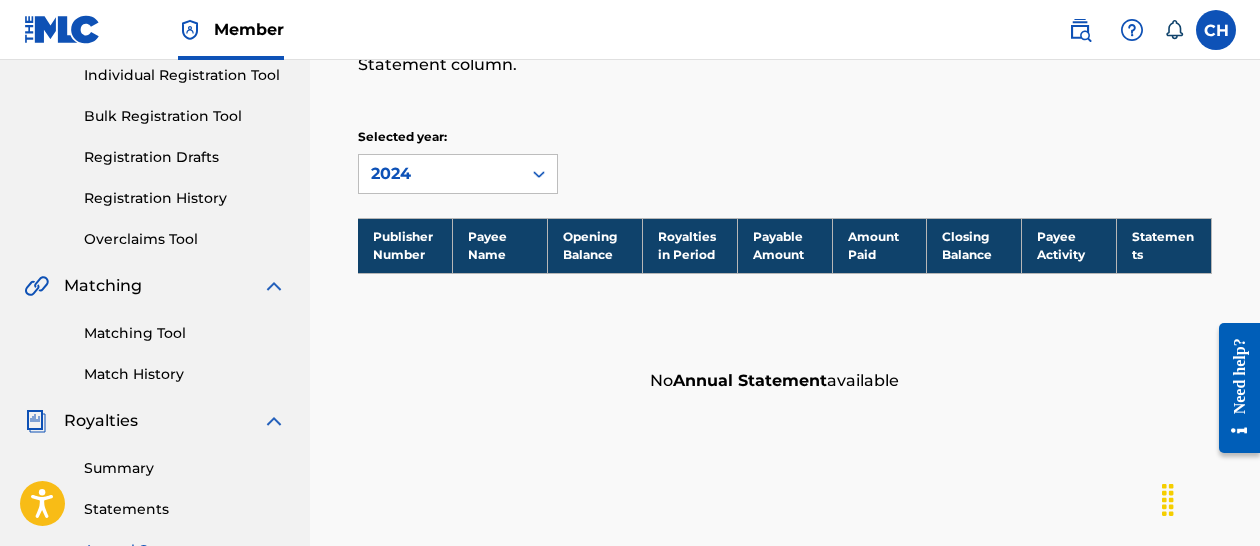 click on "Annual Statements of Account An annual statement is a comprehensive report of royalties for a given year. Select the year you wish to review in the drop-down menu. Once the information populates, you can download the annual statement in the Statement column." at bounding box center (687, 0) 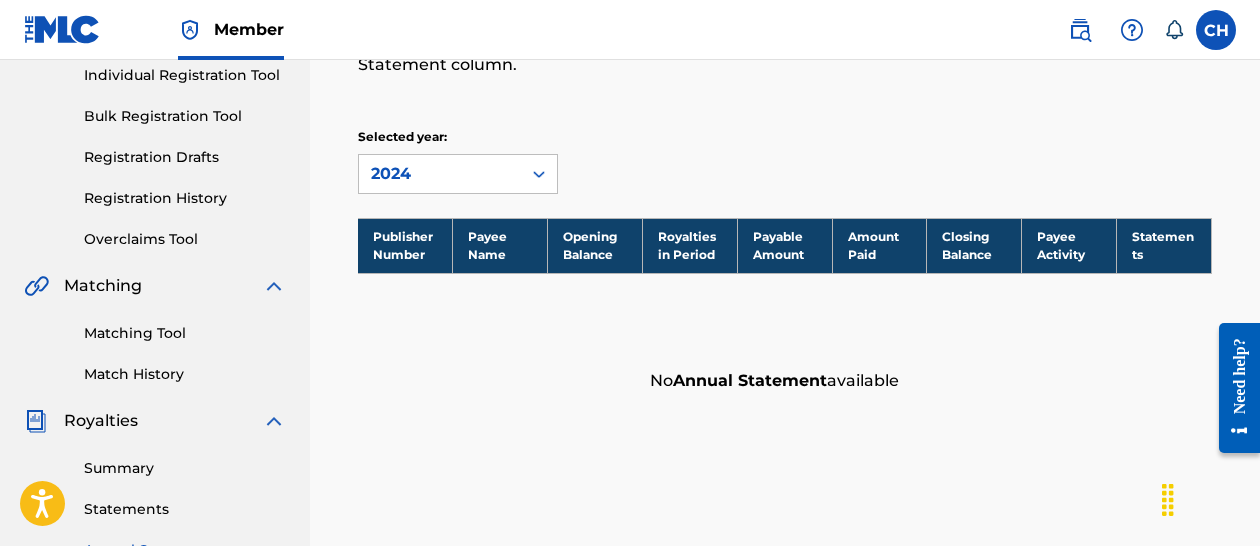 click on "Statements" at bounding box center [185, 509] 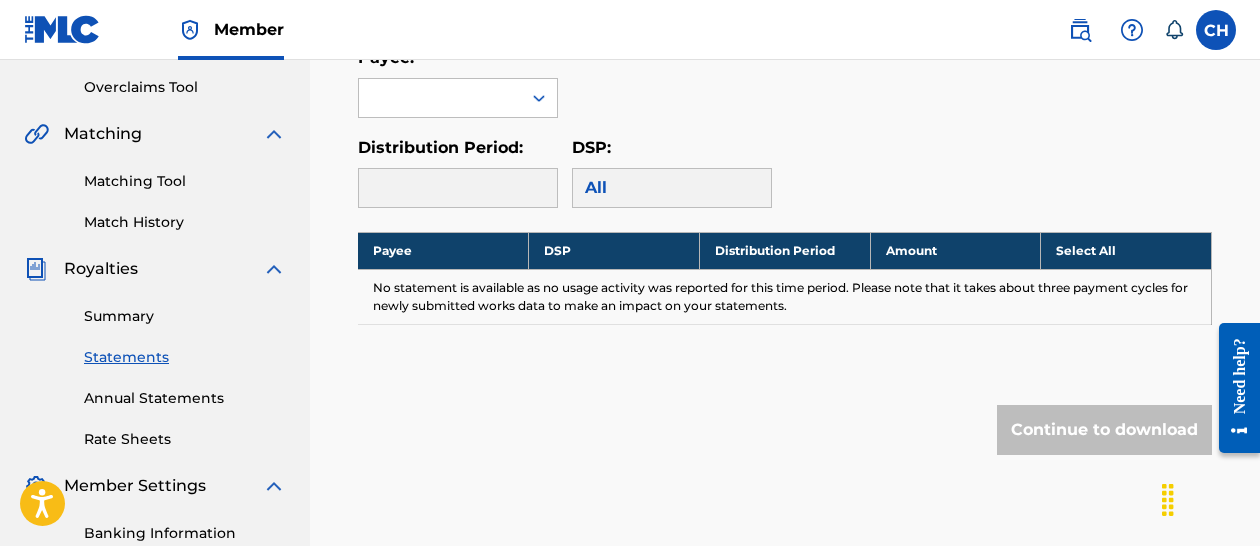 scroll, scrollTop: 425, scrollLeft: 0, axis: vertical 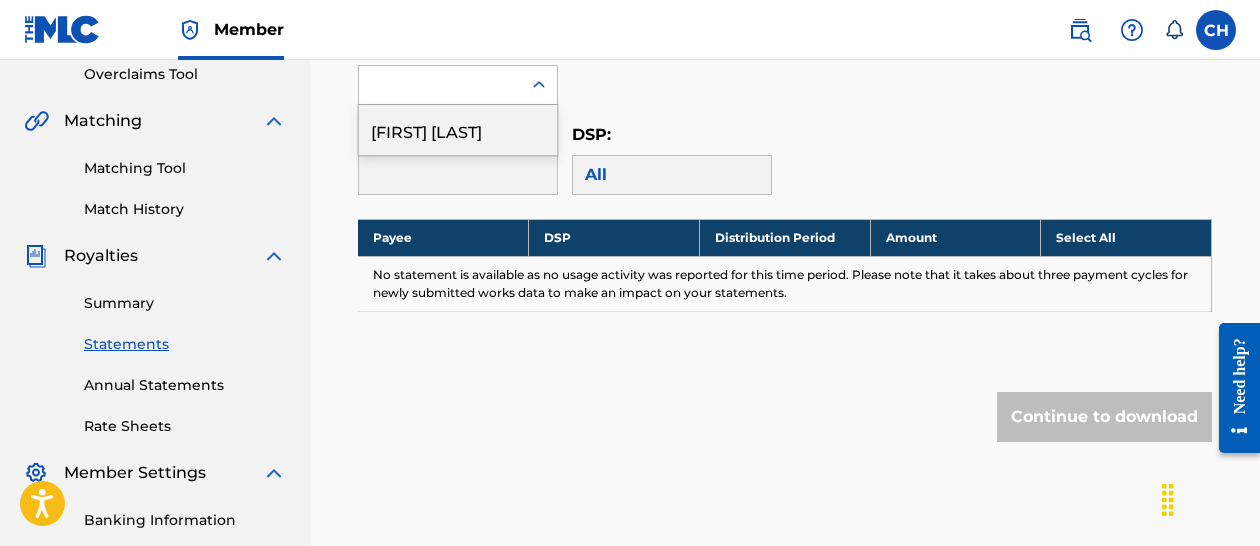 click at bounding box center (440, 85) 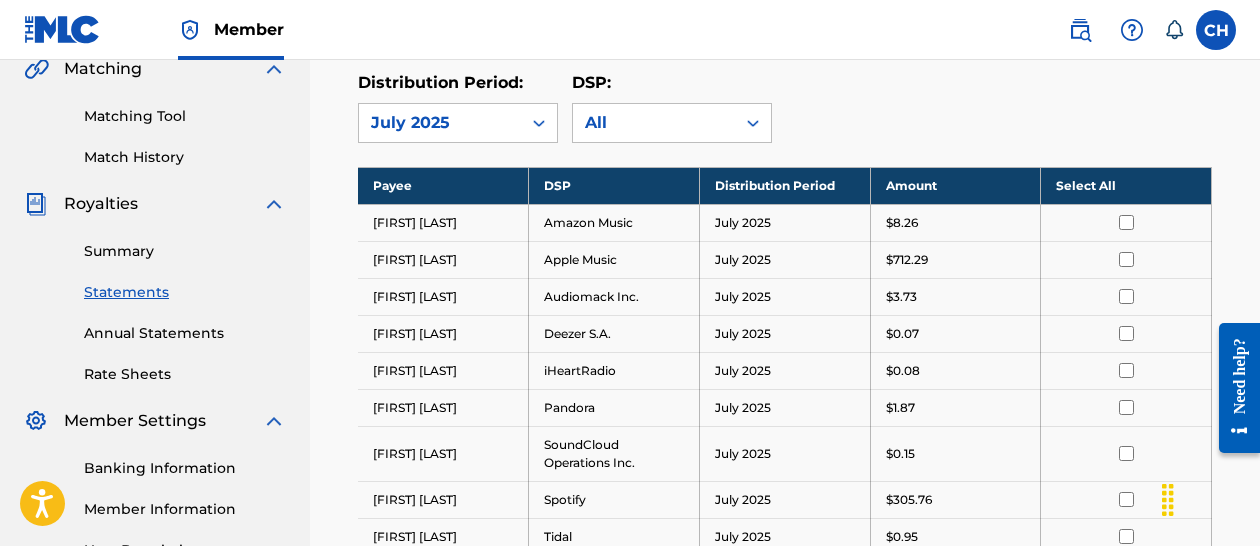scroll, scrollTop: 471, scrollLeft: 0, axis: vertical 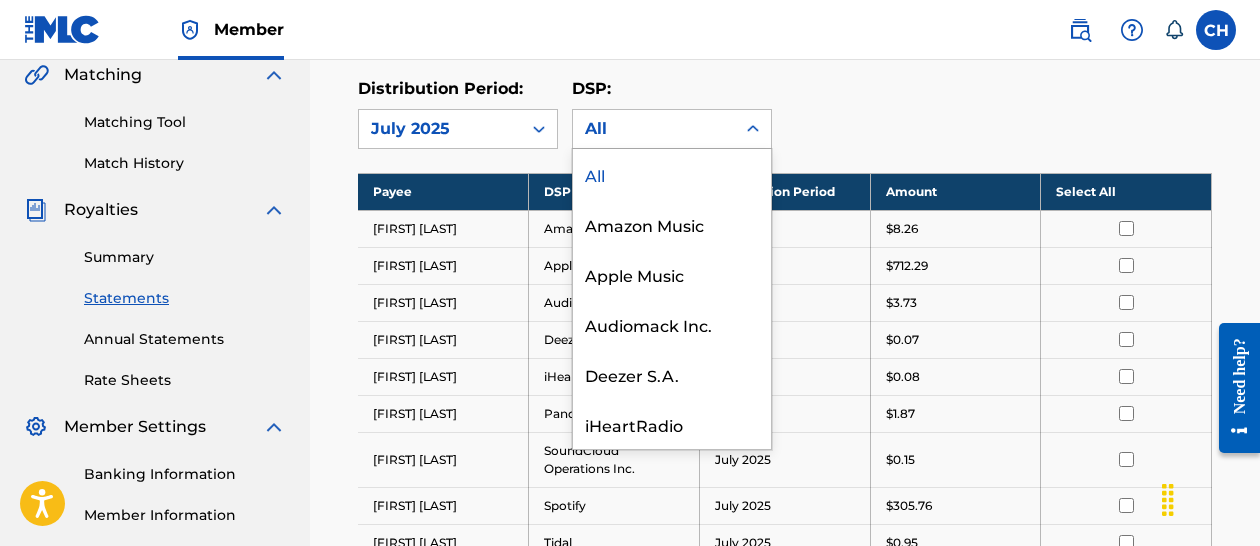 click on "All" at bounding box center (654, 129) 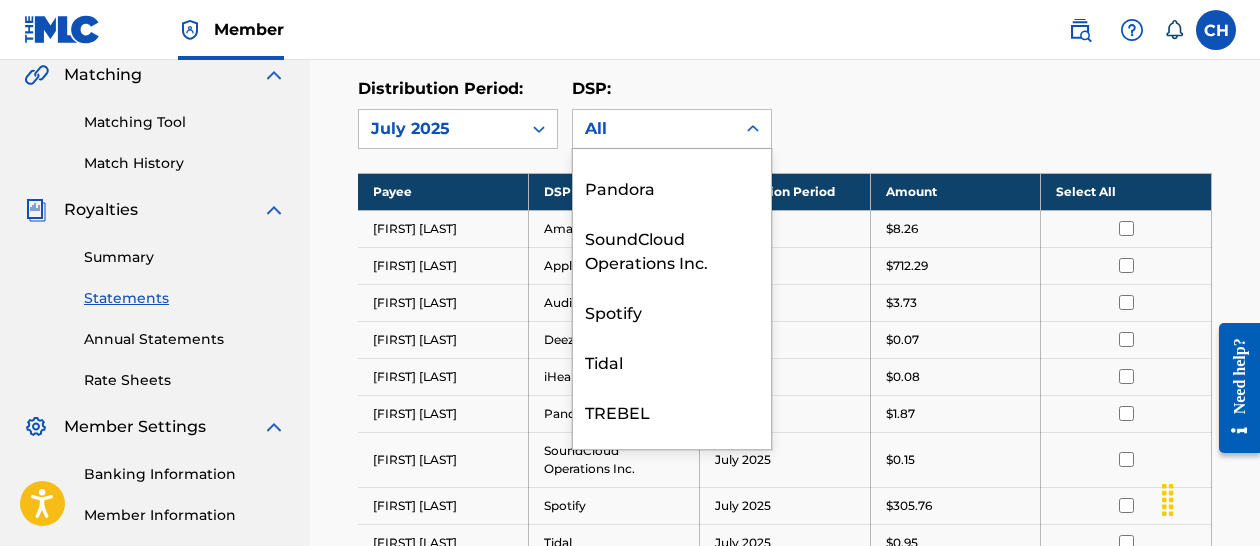 scroll, scrollTop: 288, scrollLeft: 0, axis: vertical 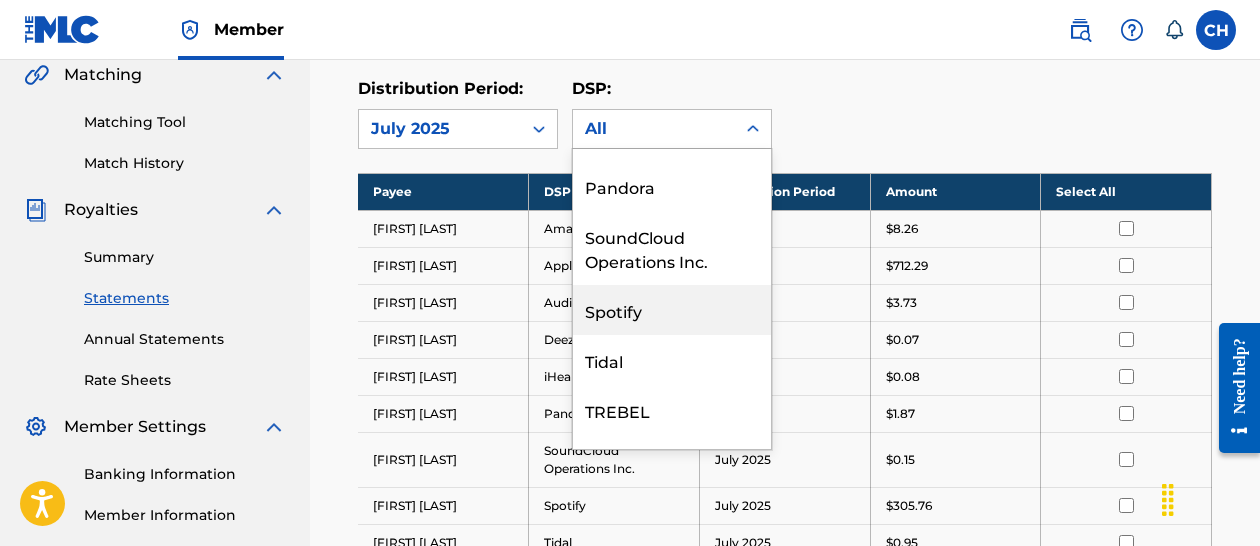 click on "Spotify" at bounding box center (672, 310) 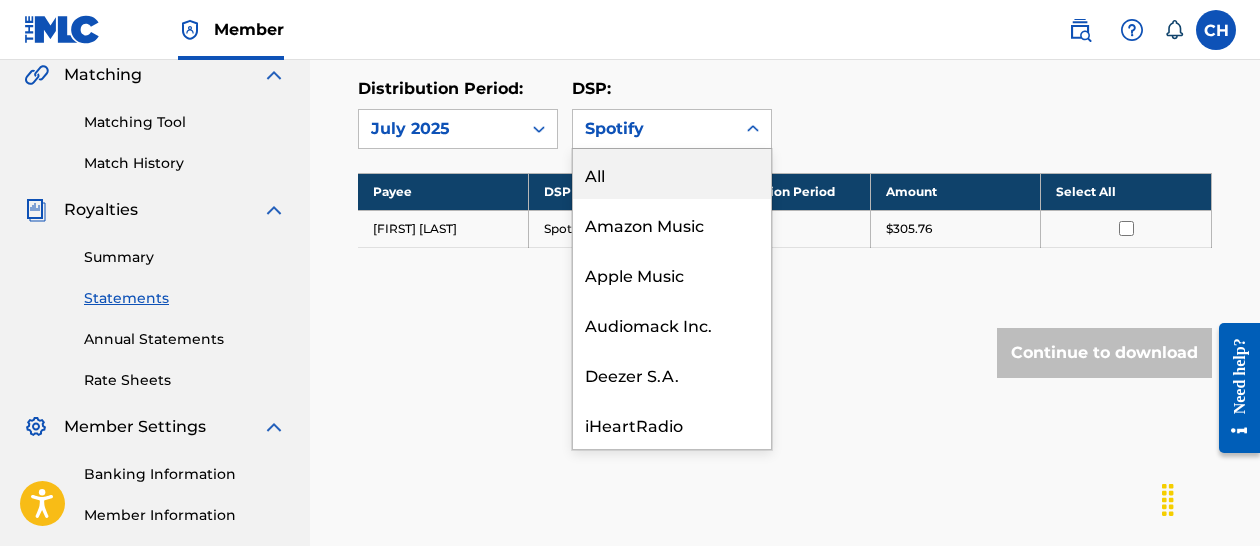 click on "Spotify" at bounding box center (654, 129) 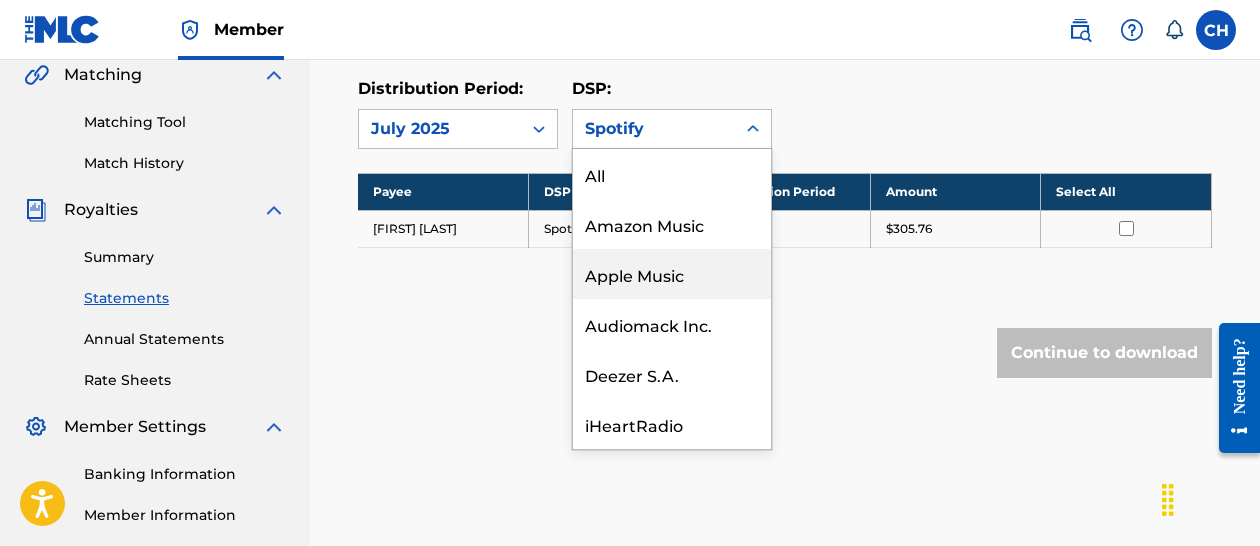 click on "Apple Music" at bounding box center [672, 274] 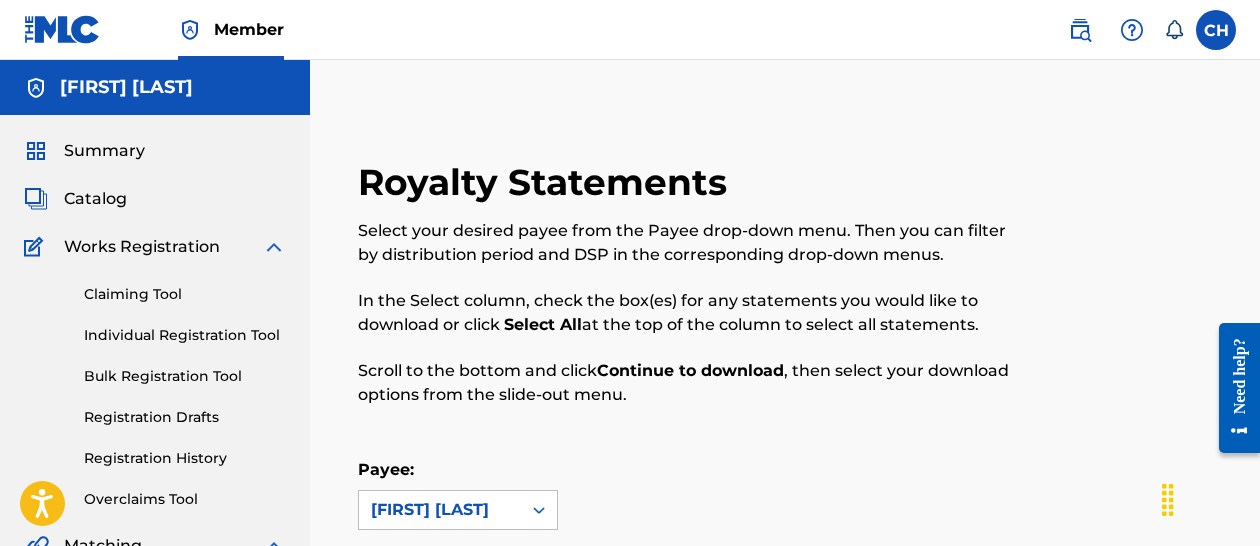 scroll, scrollTop: 0, scrollLeft: 0, axis: both 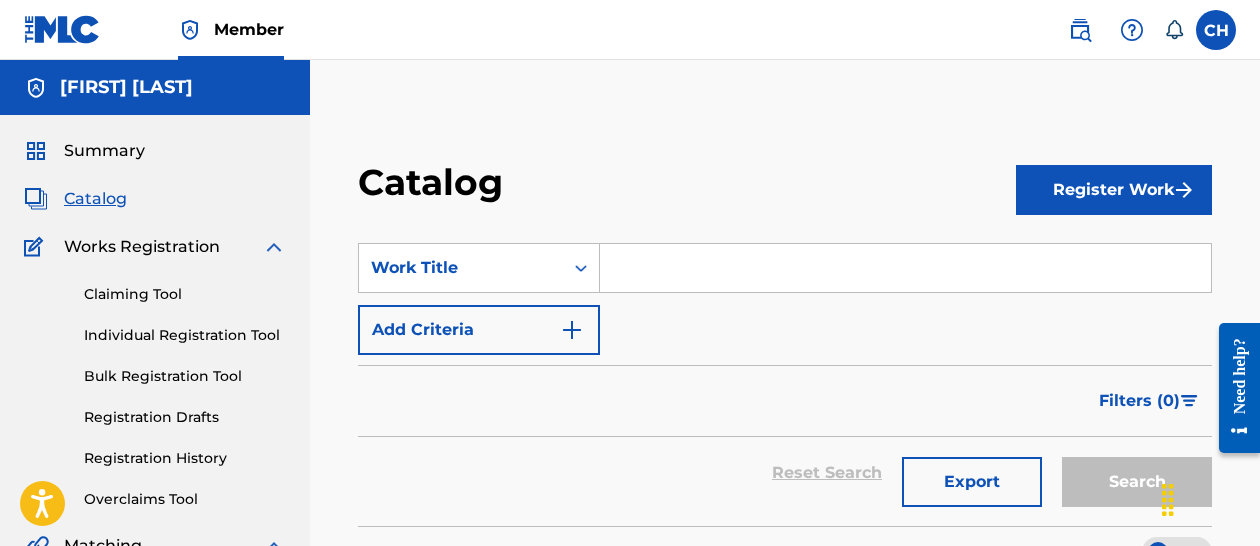 click on "Summary" at bounding box center (104, 151) 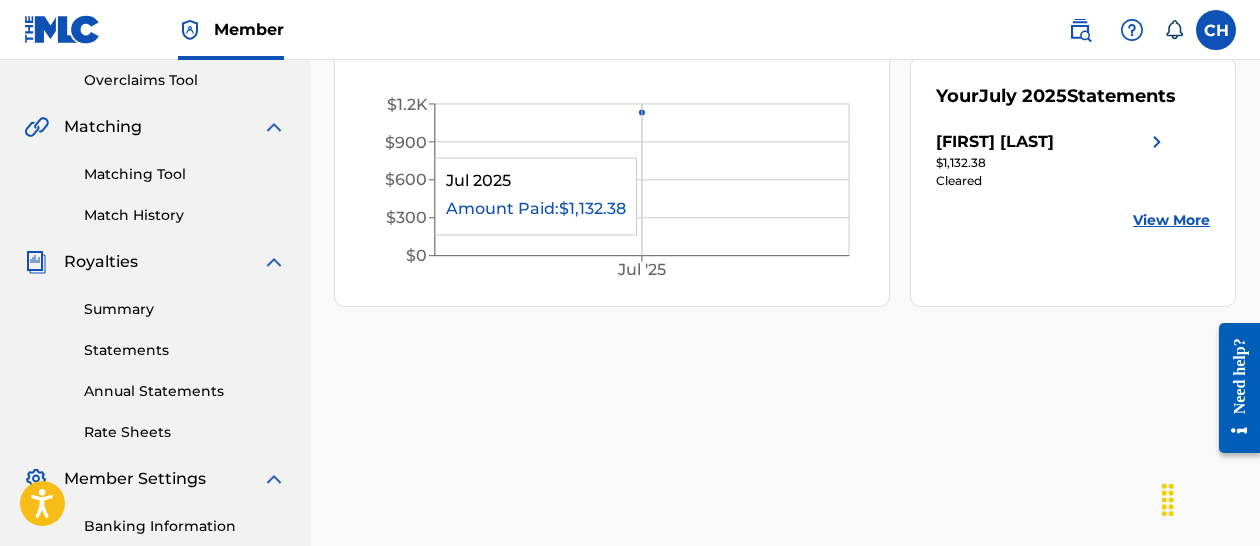 scroll, scrollTop: 420, scrollLeft: 0, axis: vertical 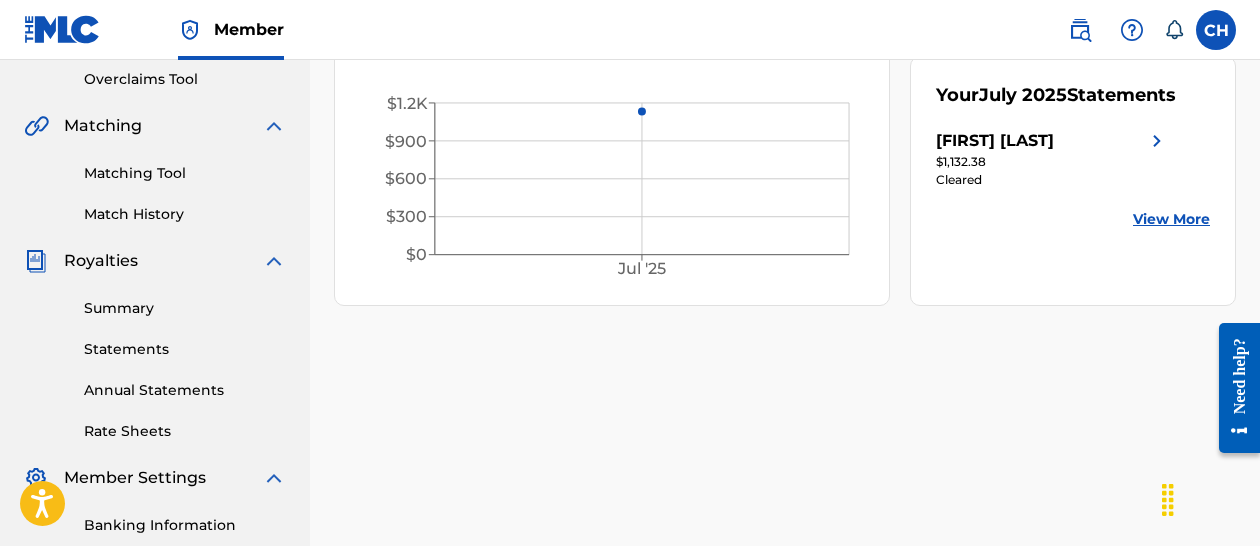 click on "View More" at bounding box center (1171, 219) 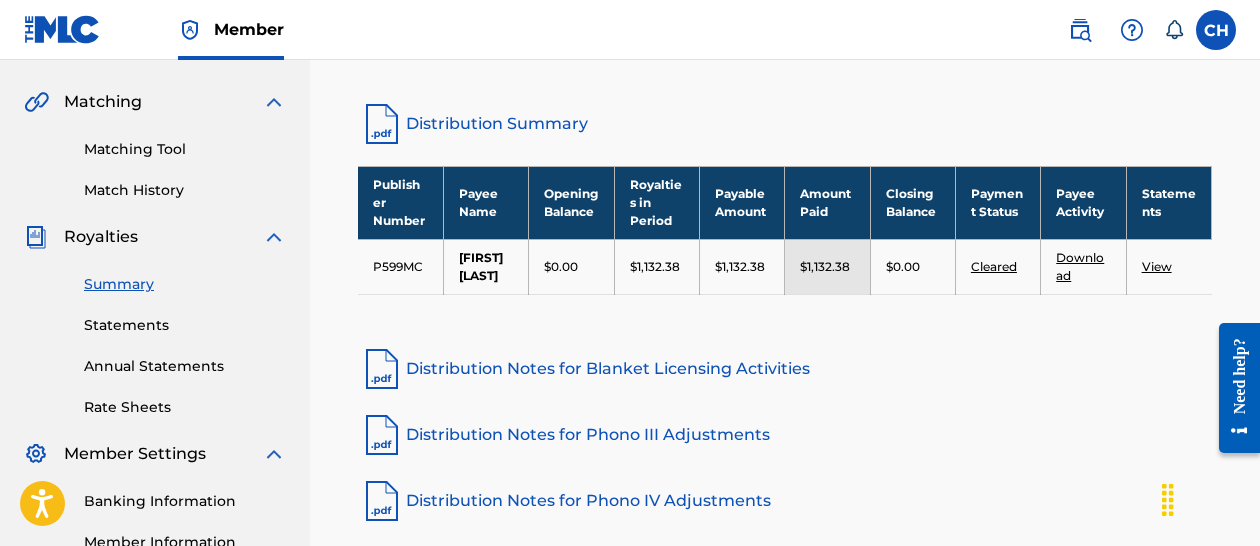 scroll, scrollTop: 442, scrollLeft: 0, axis: vertical 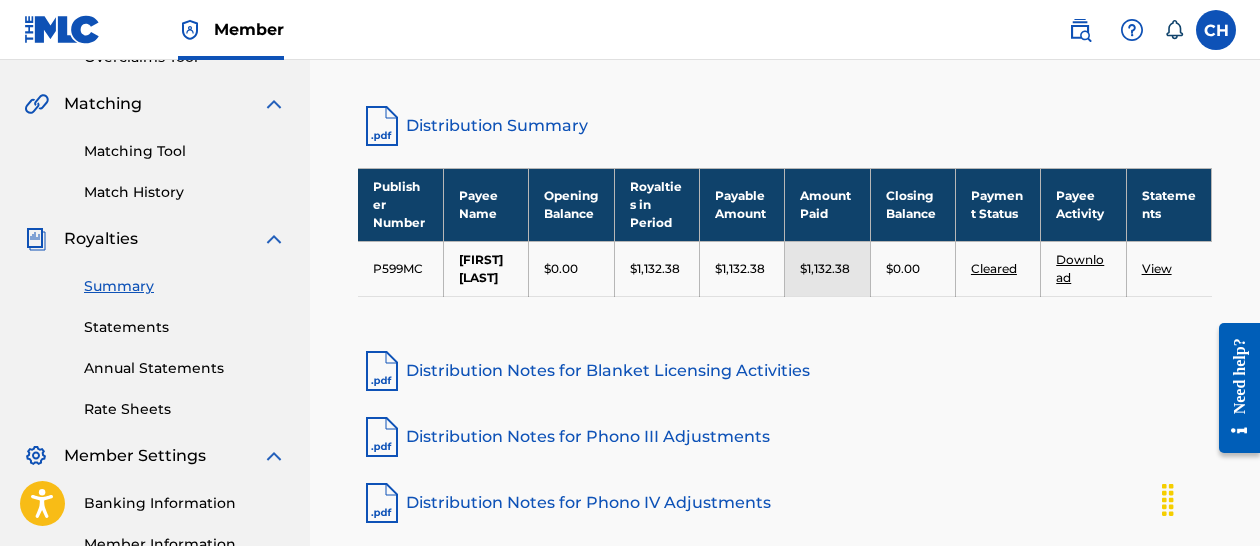 click on "View" at bounding box center [1157, 268] 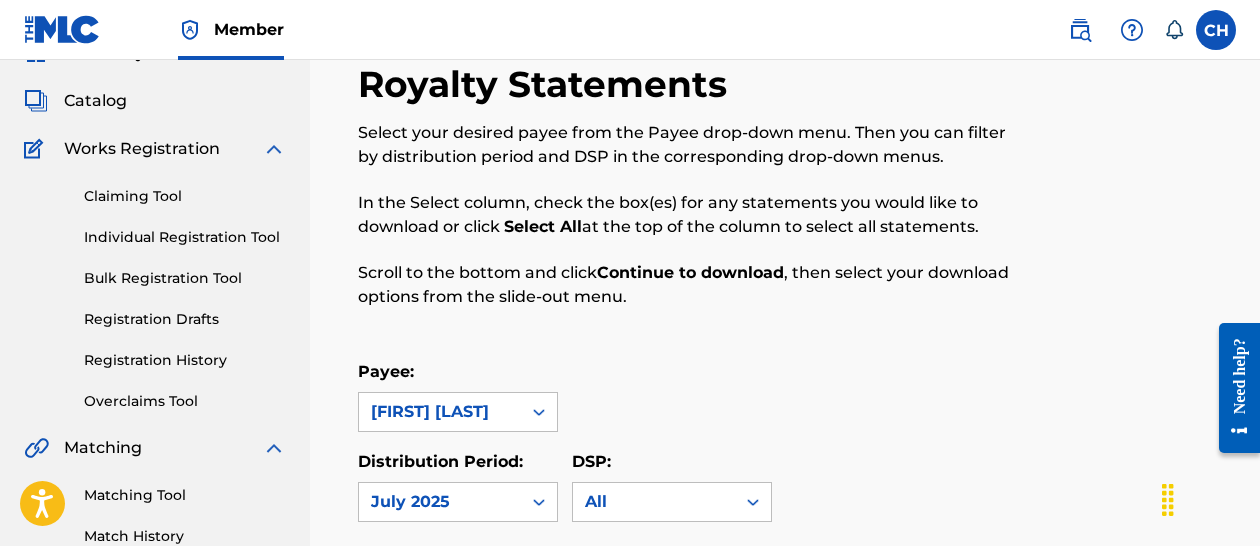 scroll, scrollTop: 92, scrollLeft: 0, axis: vertical 